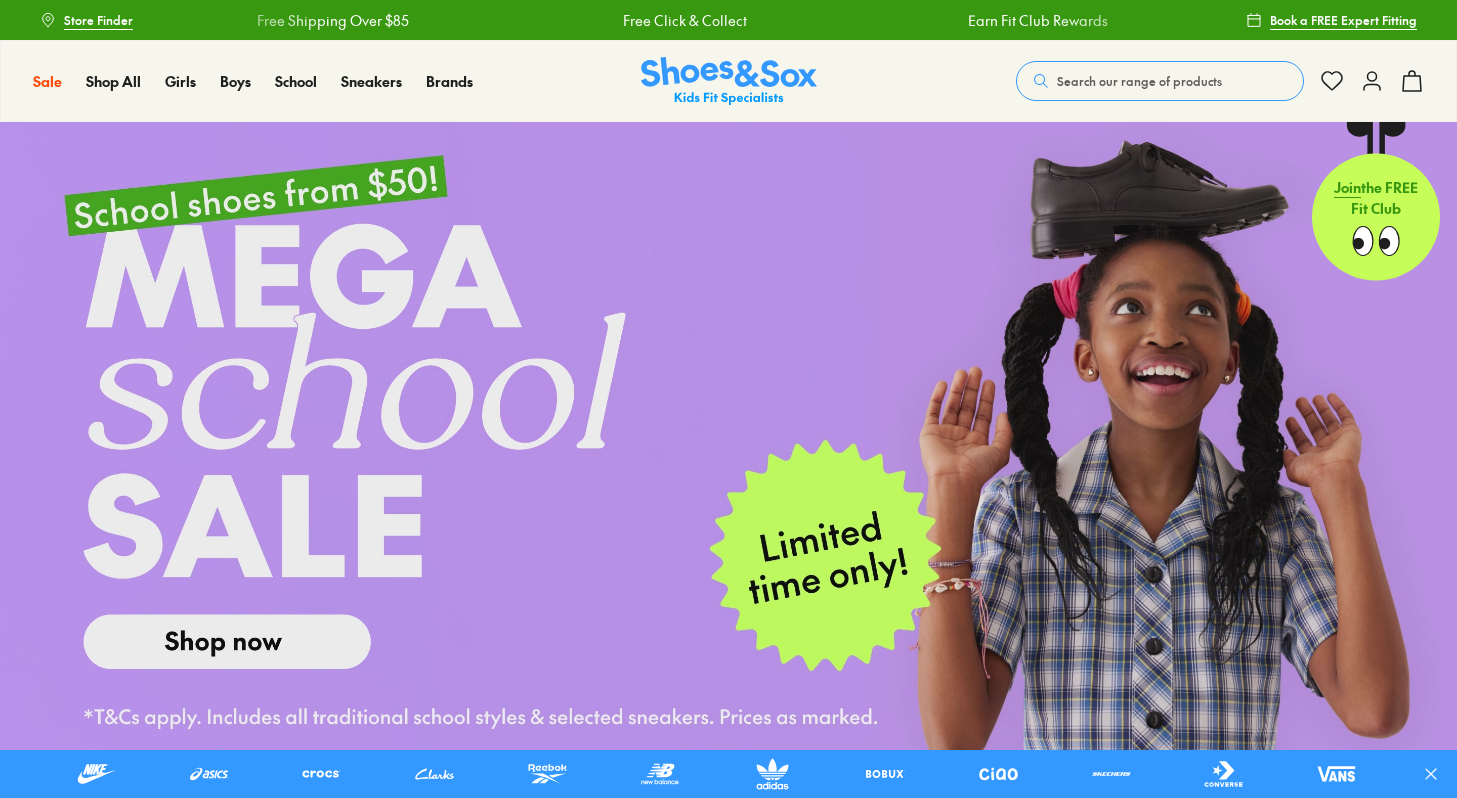 scroll, scrollTop: 0, scrollLeft: 0, axis: both 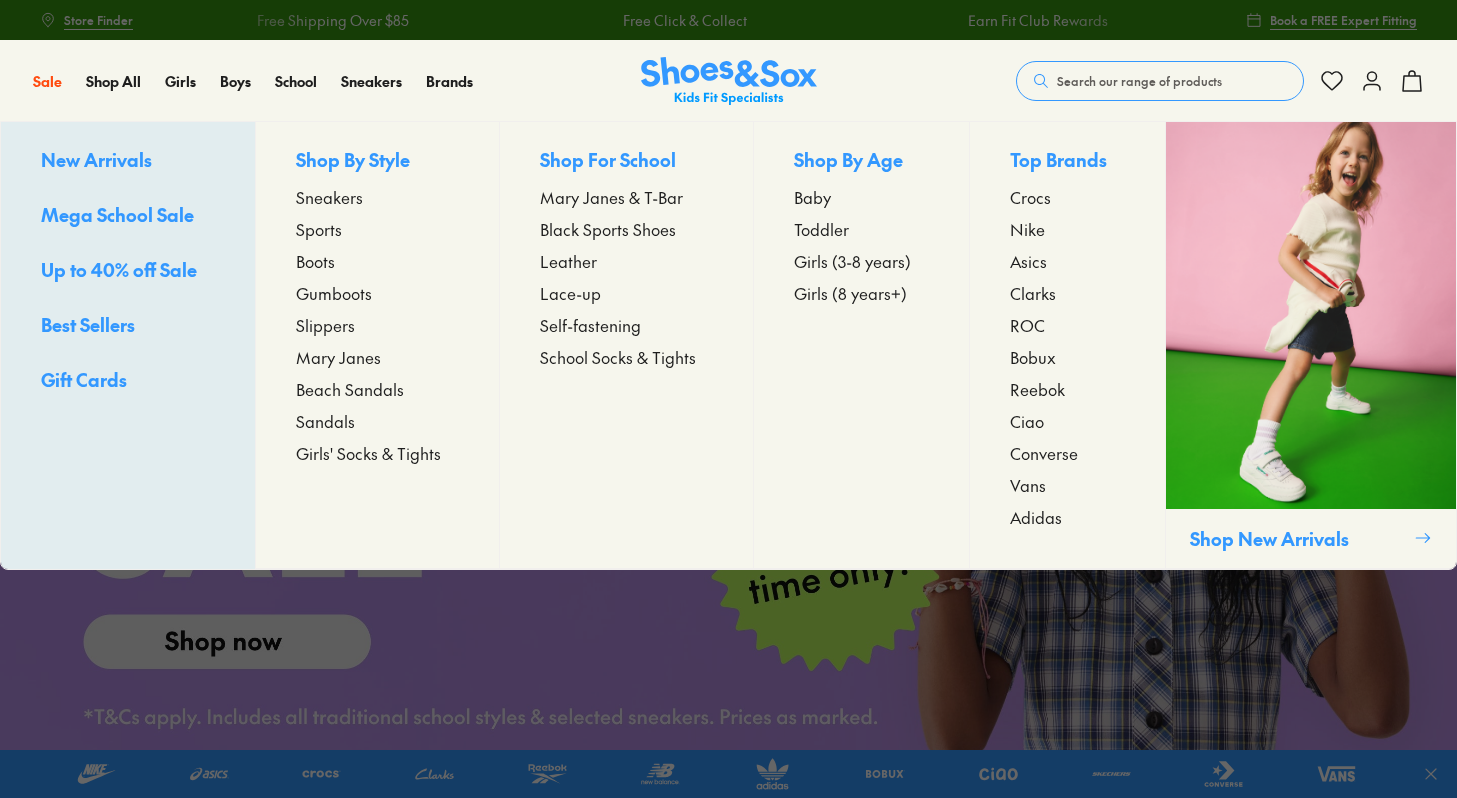 click on "Toddler" at bounding box center [821, 229] 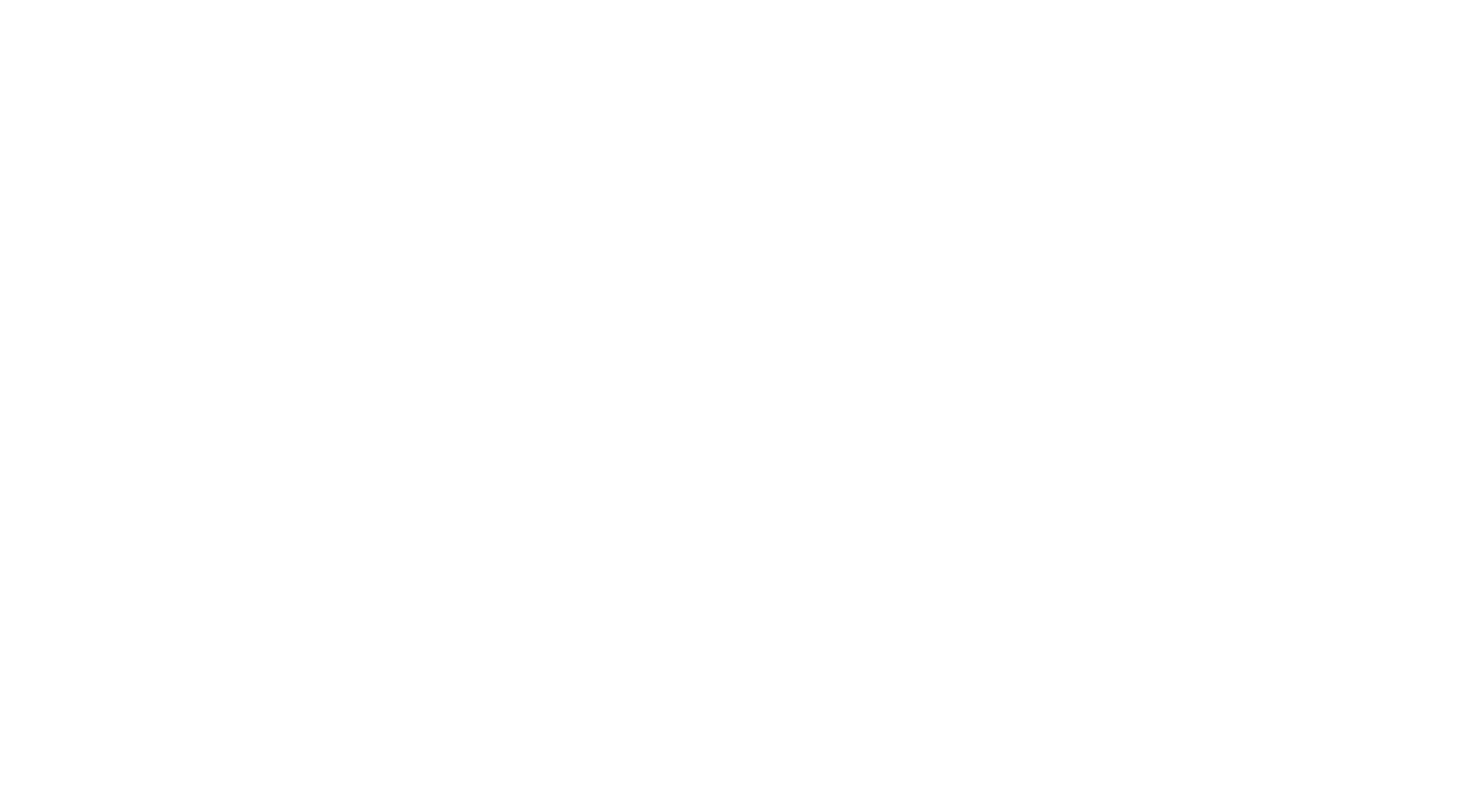 scroll, scrollTop: 0, scrollLeft: 0, axis: both 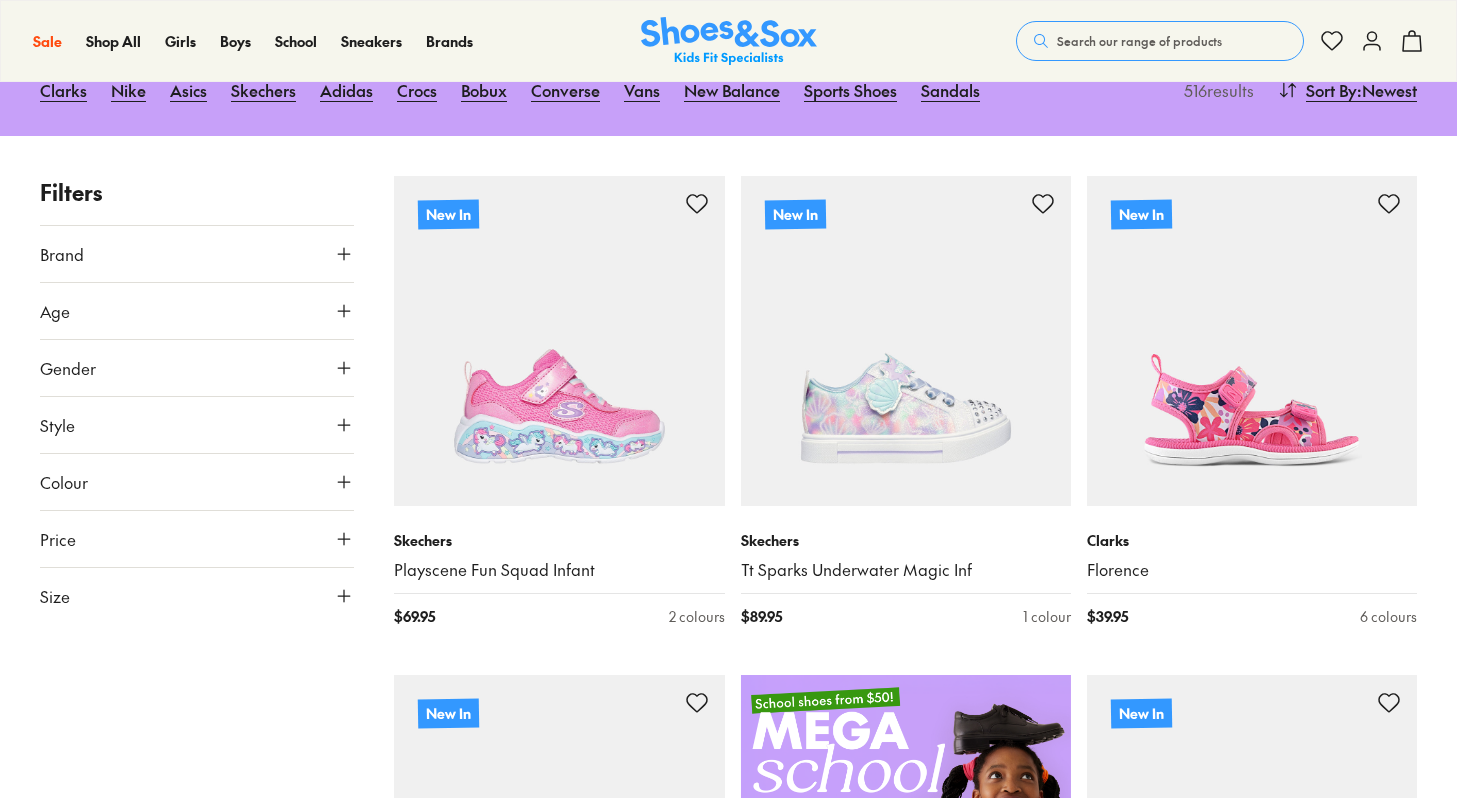 click on "Style" at bounding box center [197, 425] 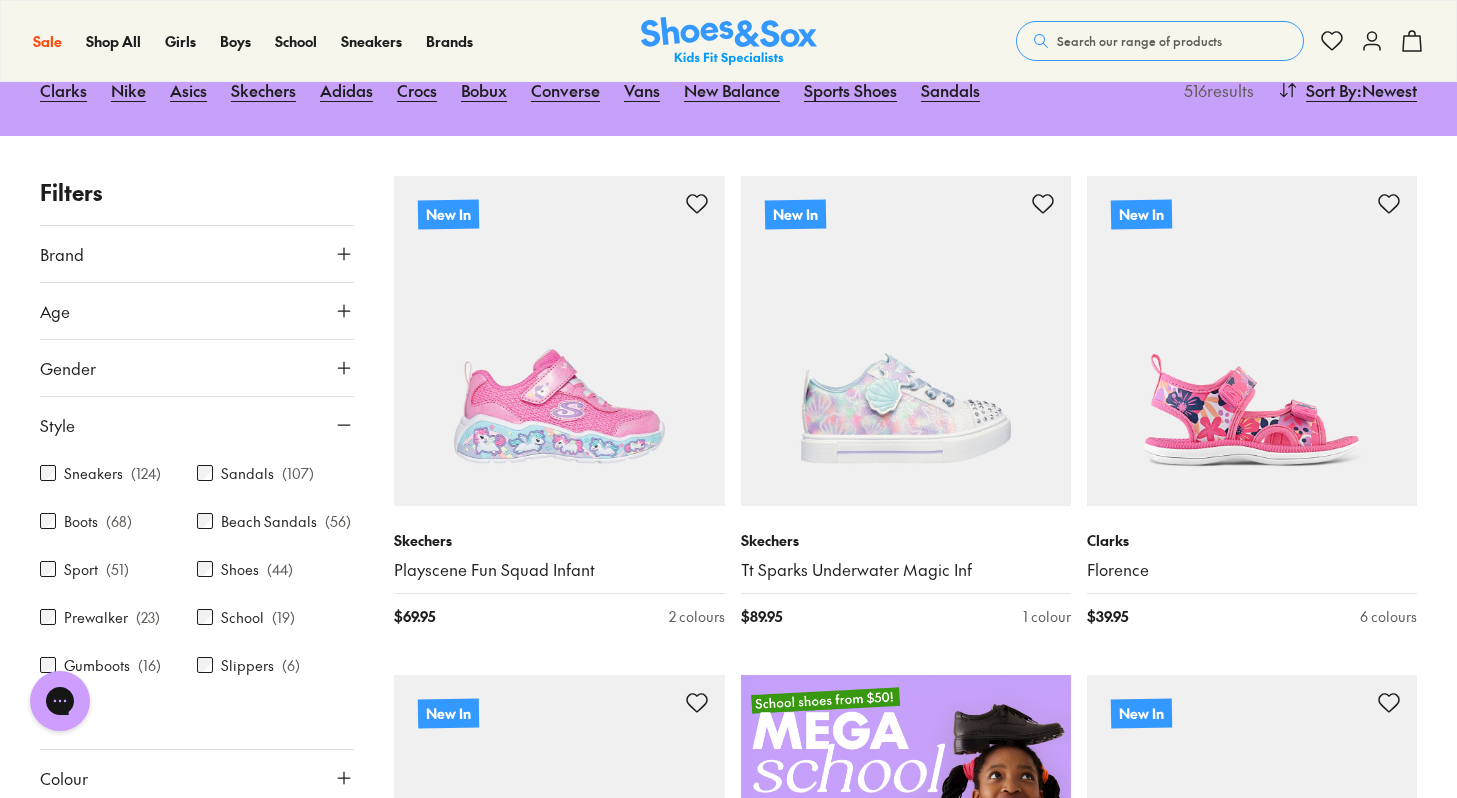 scroll, scrollTop: 0, scrollLeft: 0, axis: both 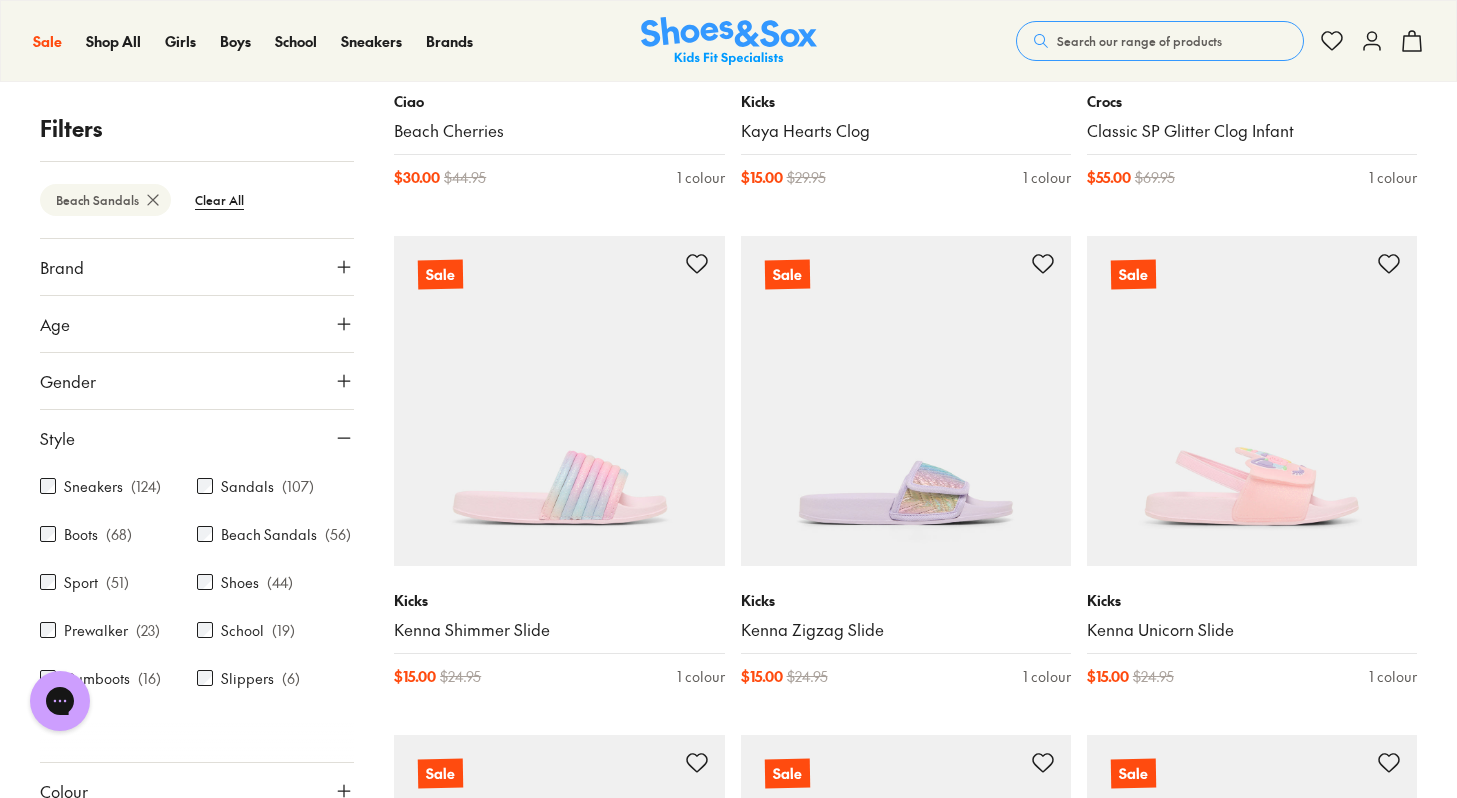 click 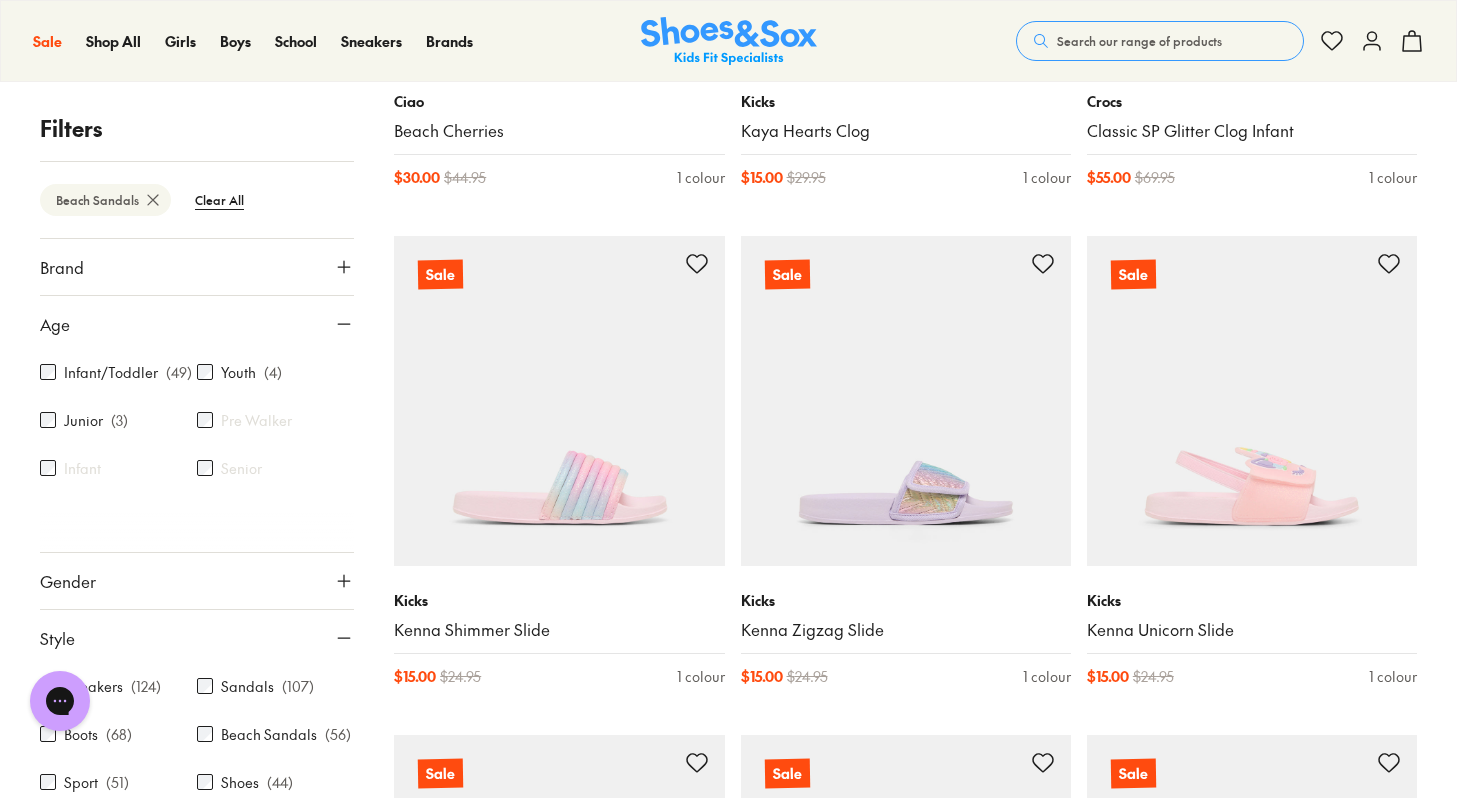 click 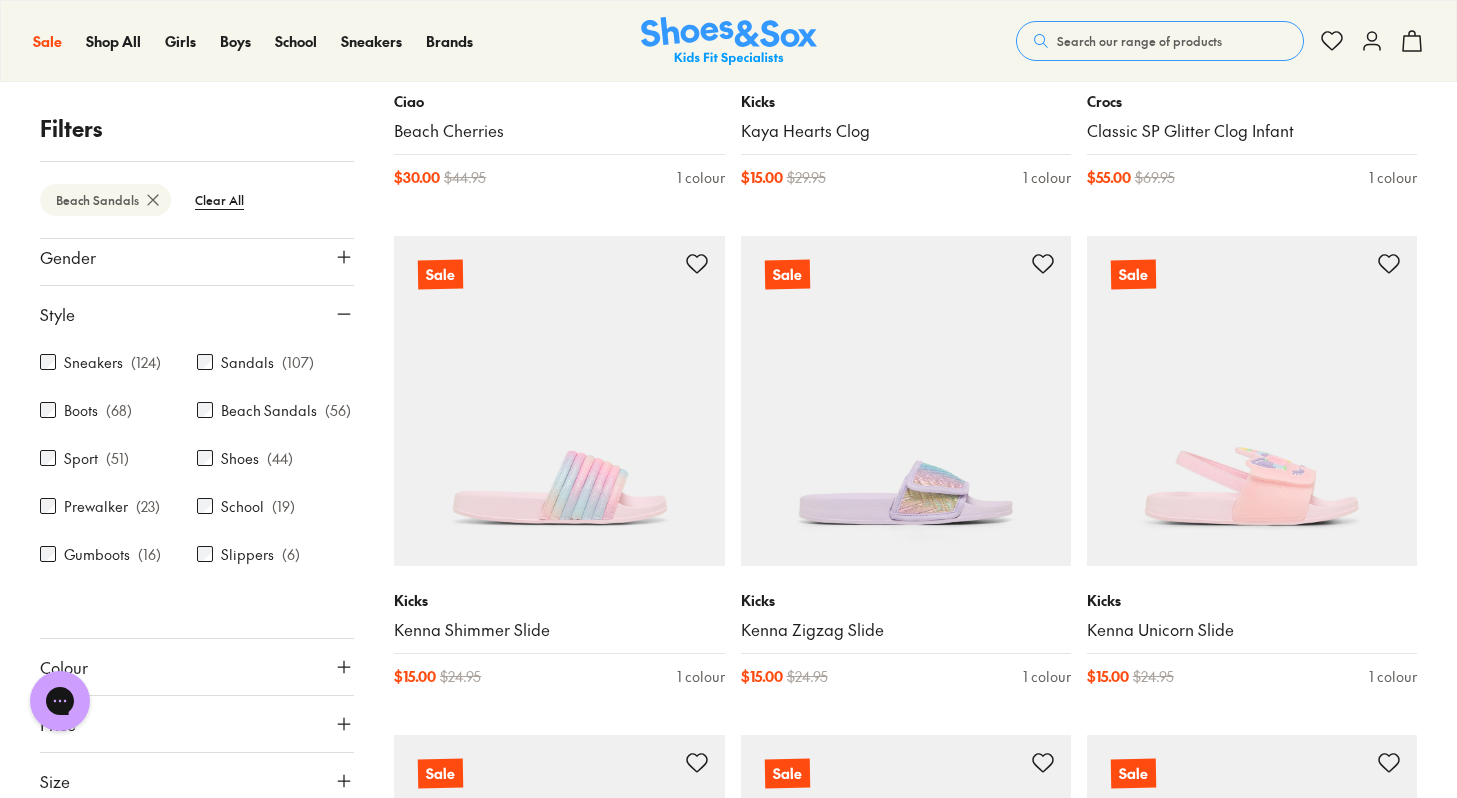 scroll, scrollTop: 135, scrollLeft: 0, axis: vertical 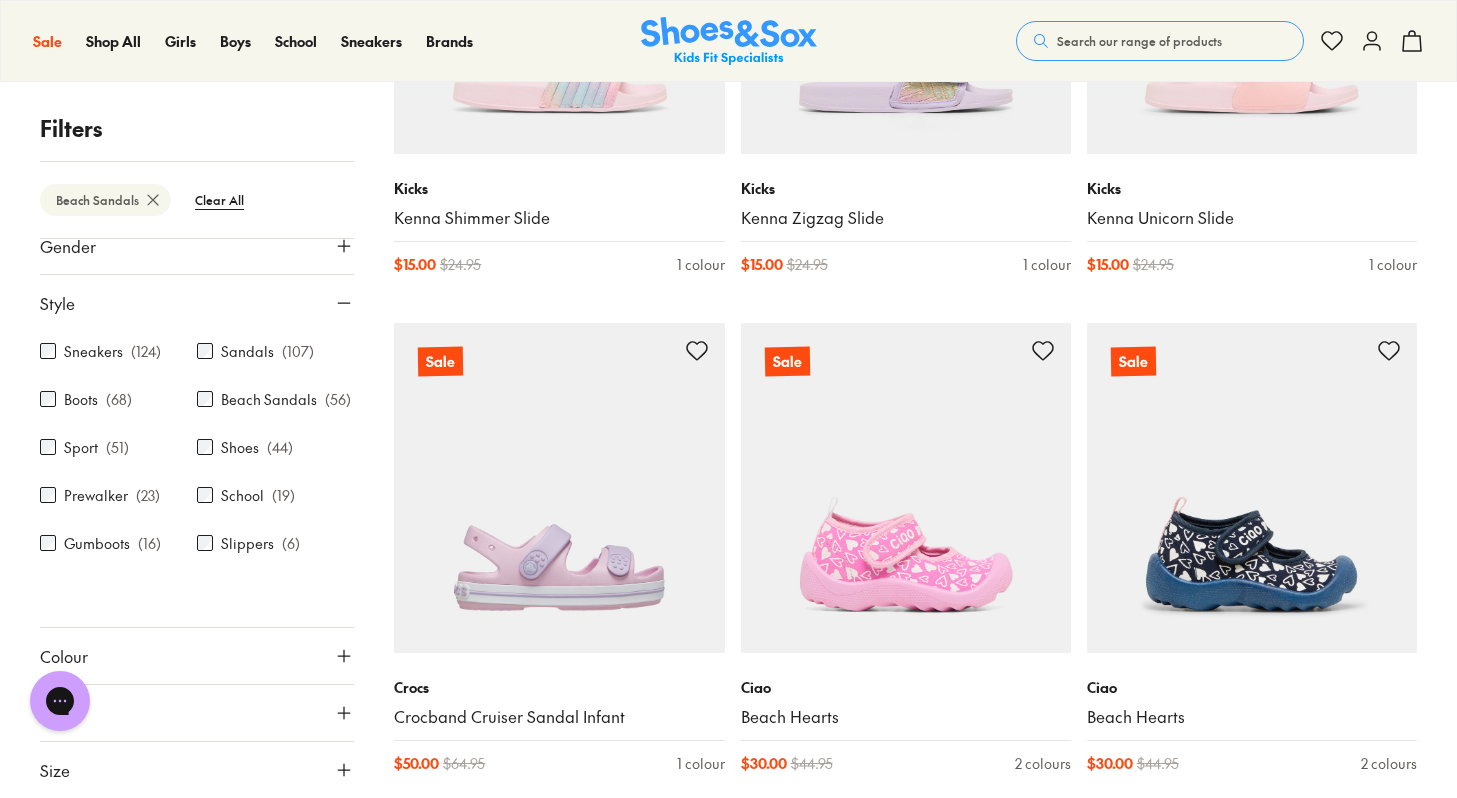 click on "Size" at bounding box center [197, 770] 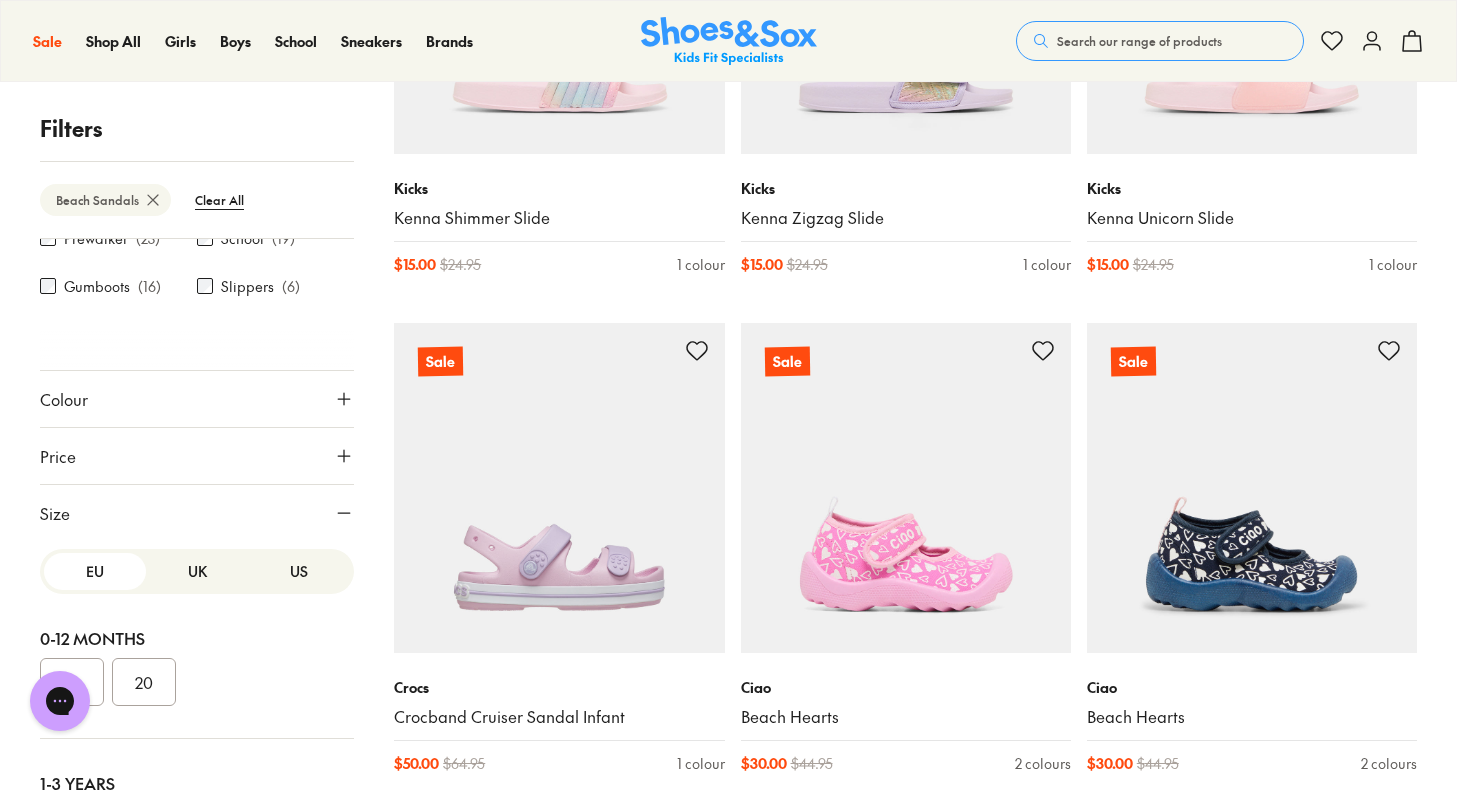 scroll, scrollTop: 519, scrollLeft: 0, axis: vertical 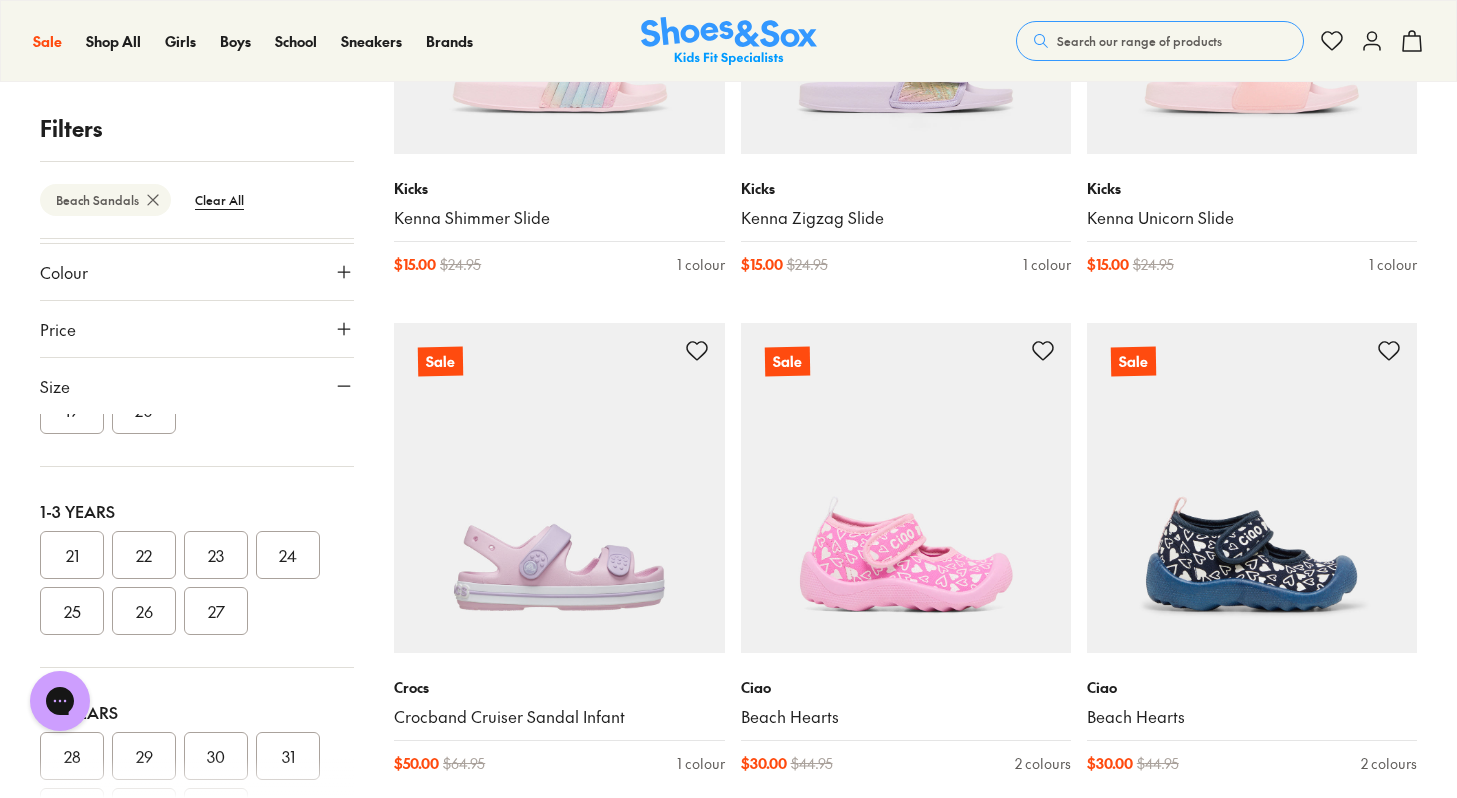 click on "24" at bounding box center (288, 555) 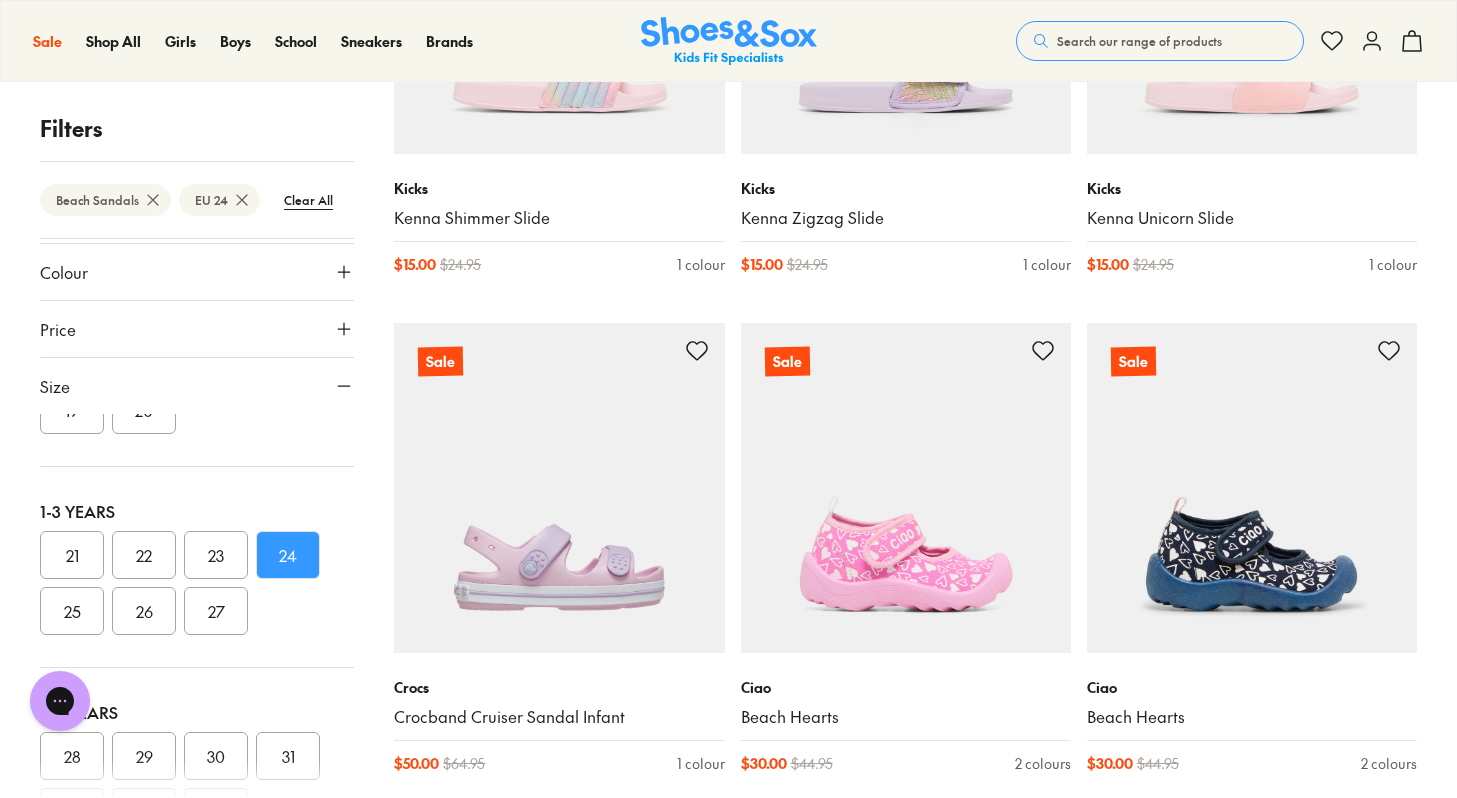 scroll, scrollTop: 0, scrollLeft: 0, axis: both 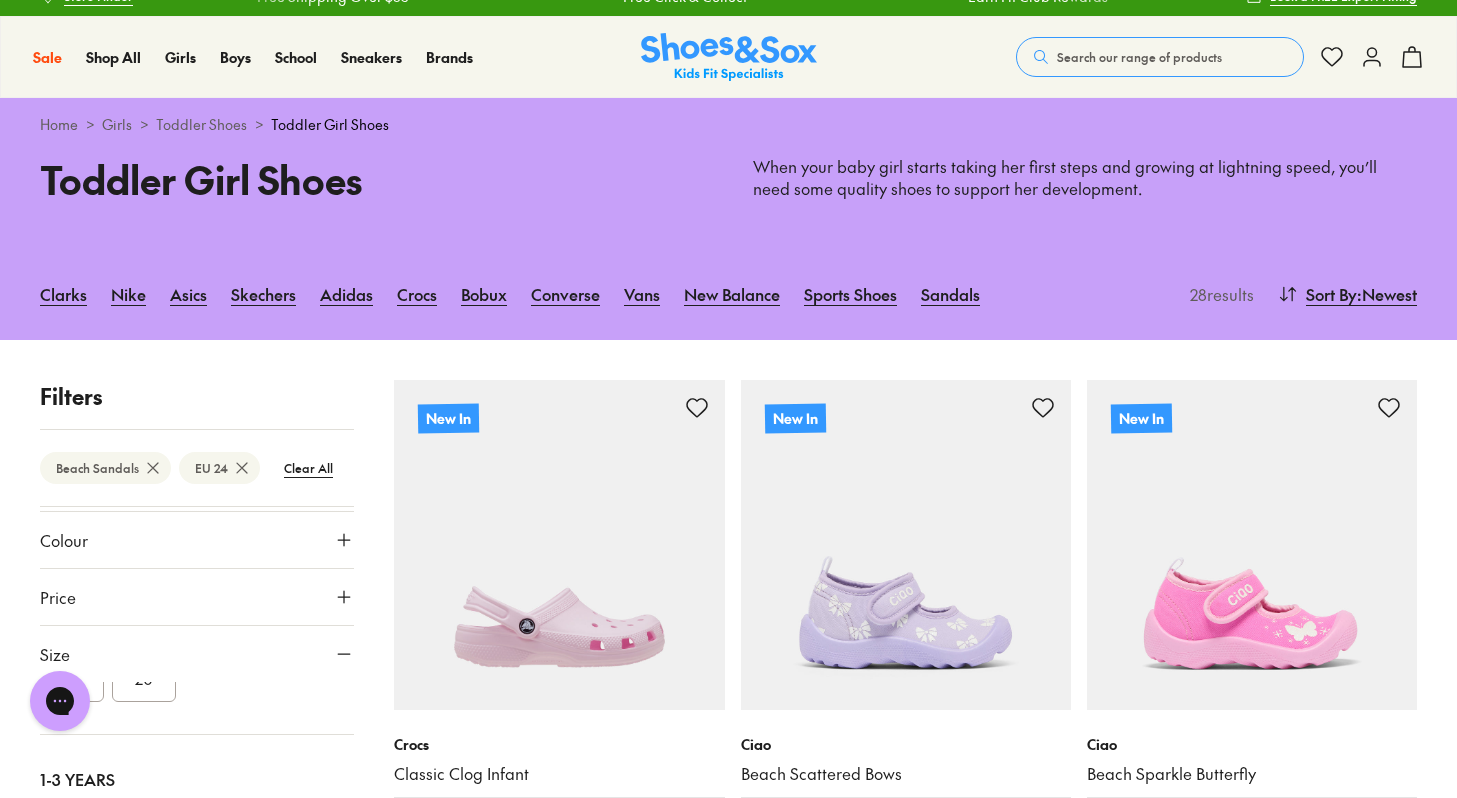 type on "***" 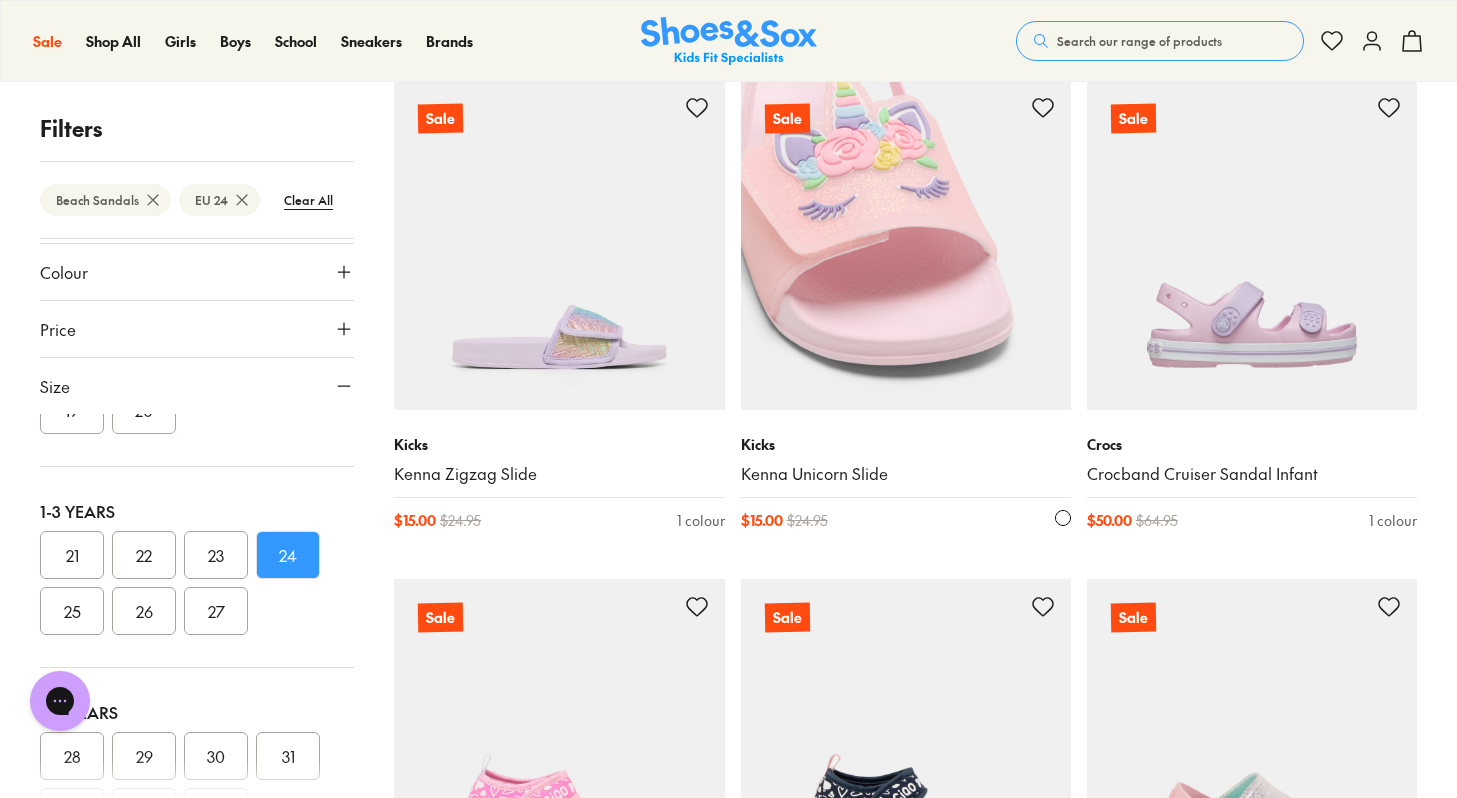 scroll, scrollTop: 3810, scrollLeft: 0, axis: vertical 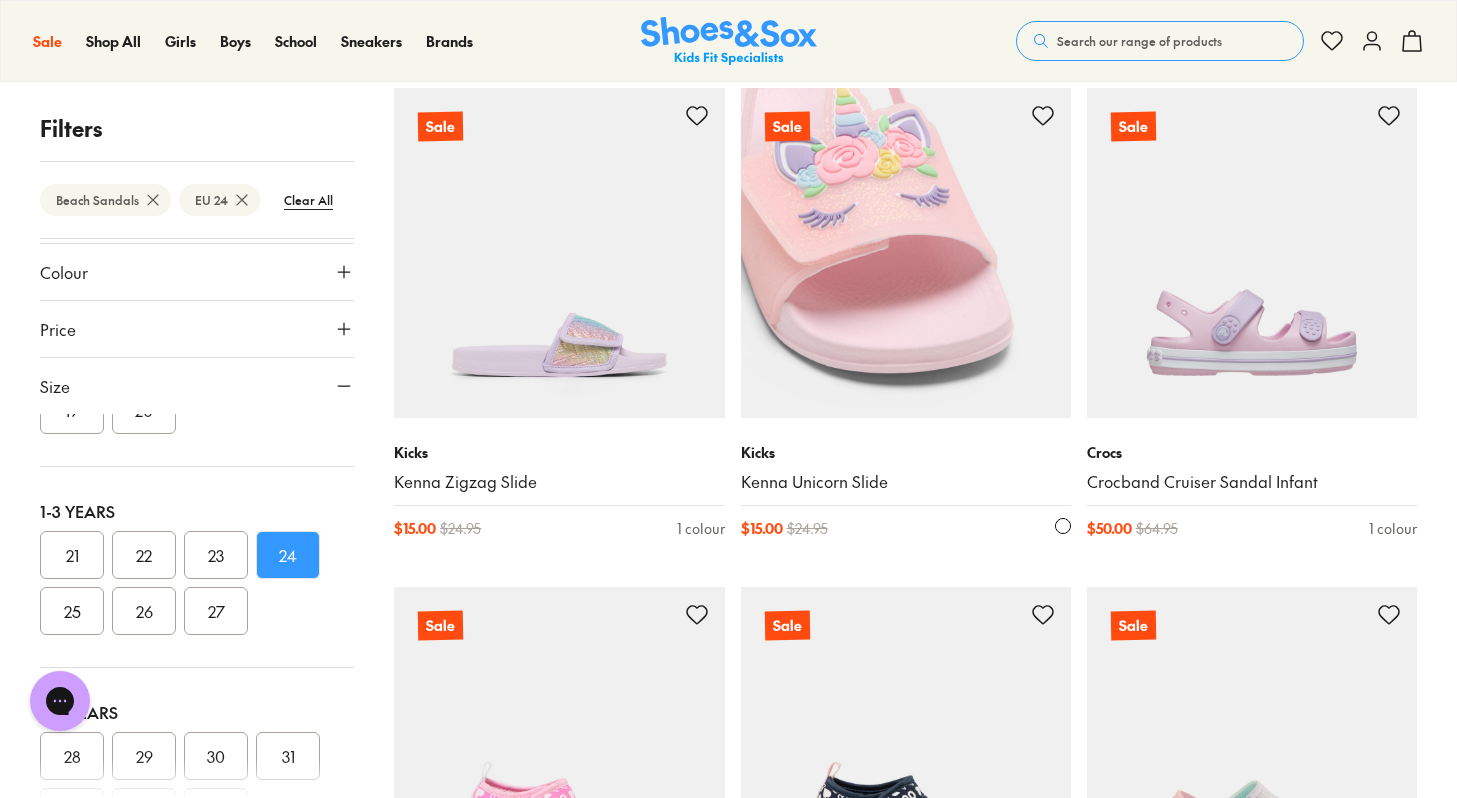 click at bounding box center [906, 253] 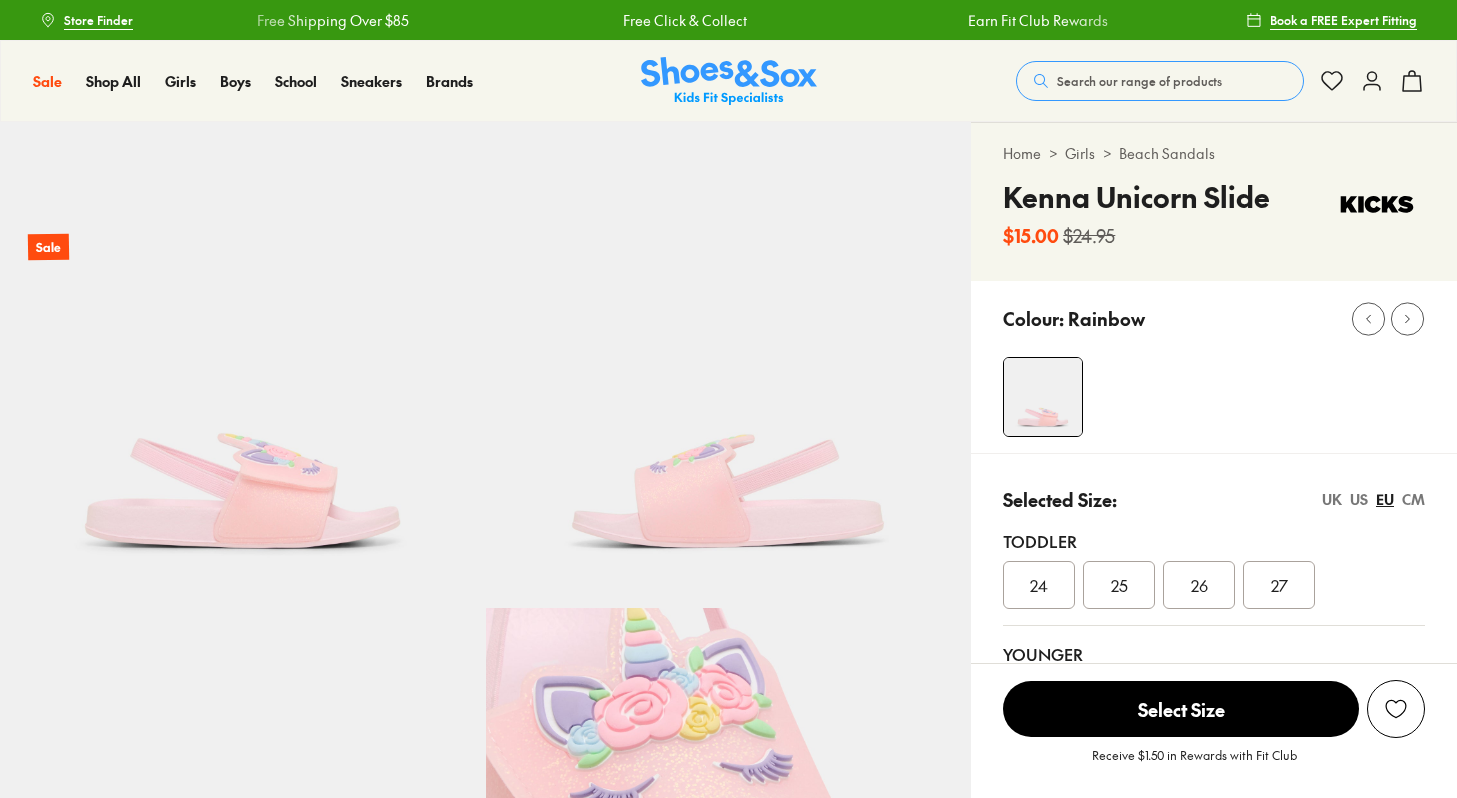 scroll, scrollTop: 0, scrollLeft: 0, axis: both 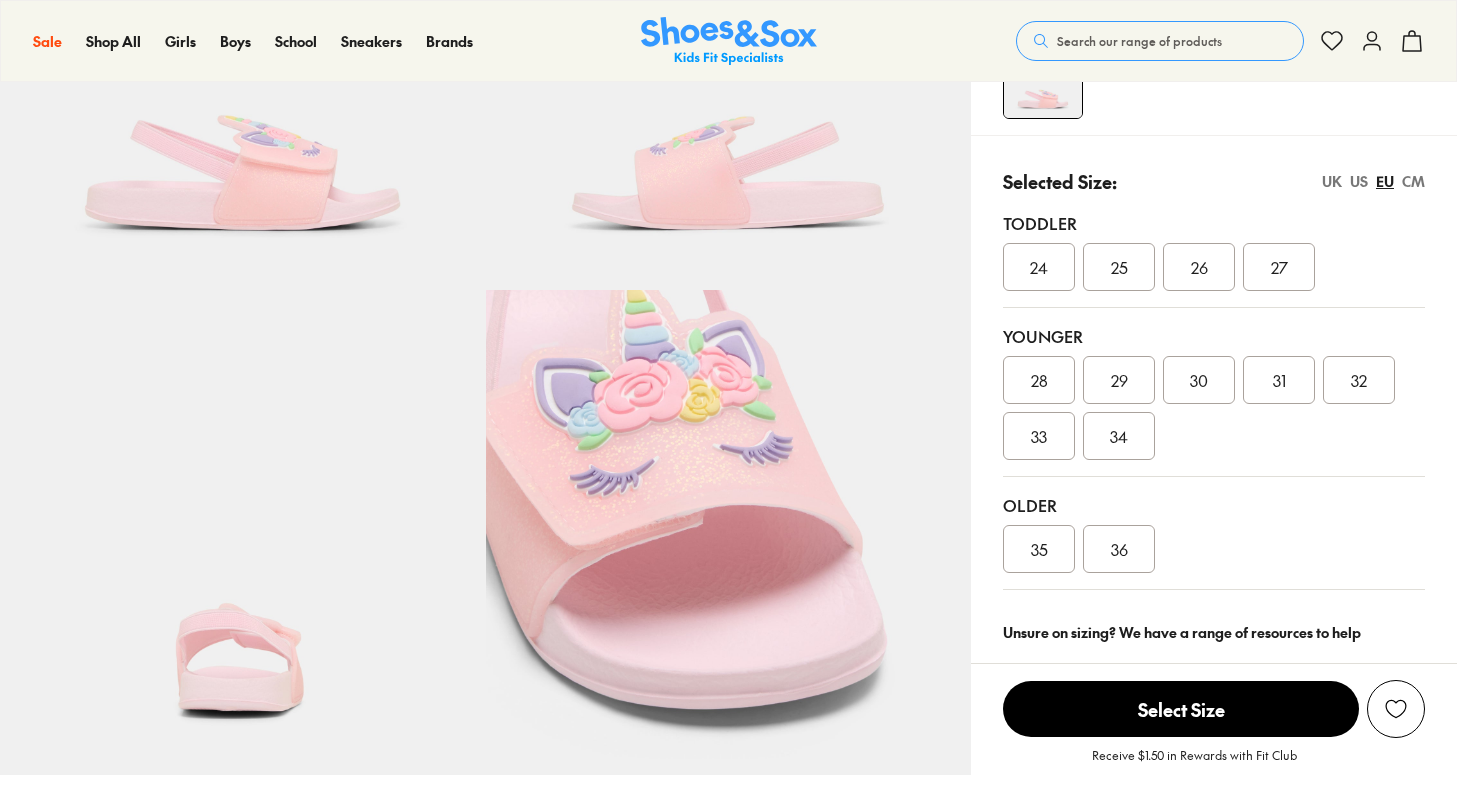 click on "24" at bounding box center (1039, 267) 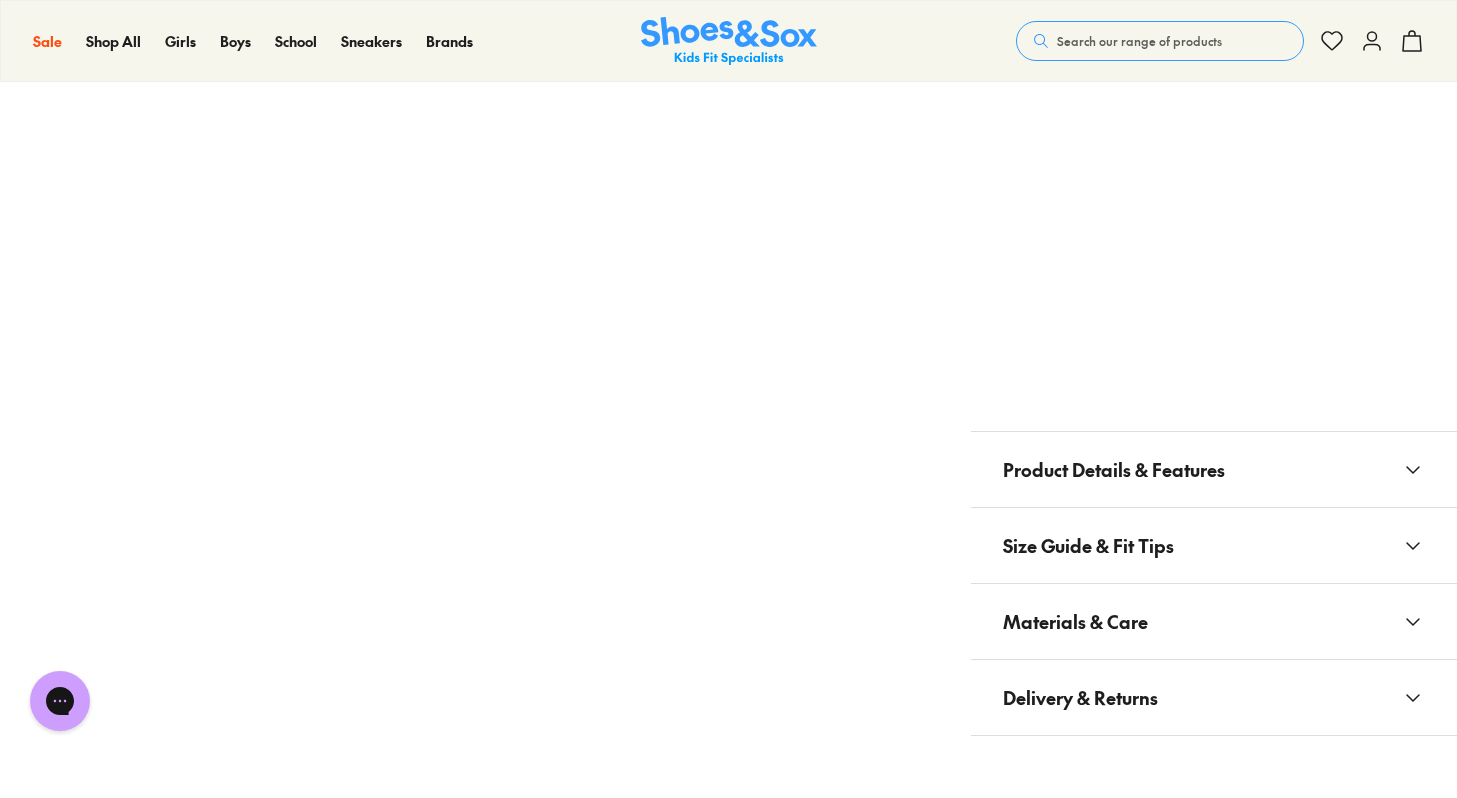 scroll, scrollTop: 1547, scrollLeft: 0, axis: vertical 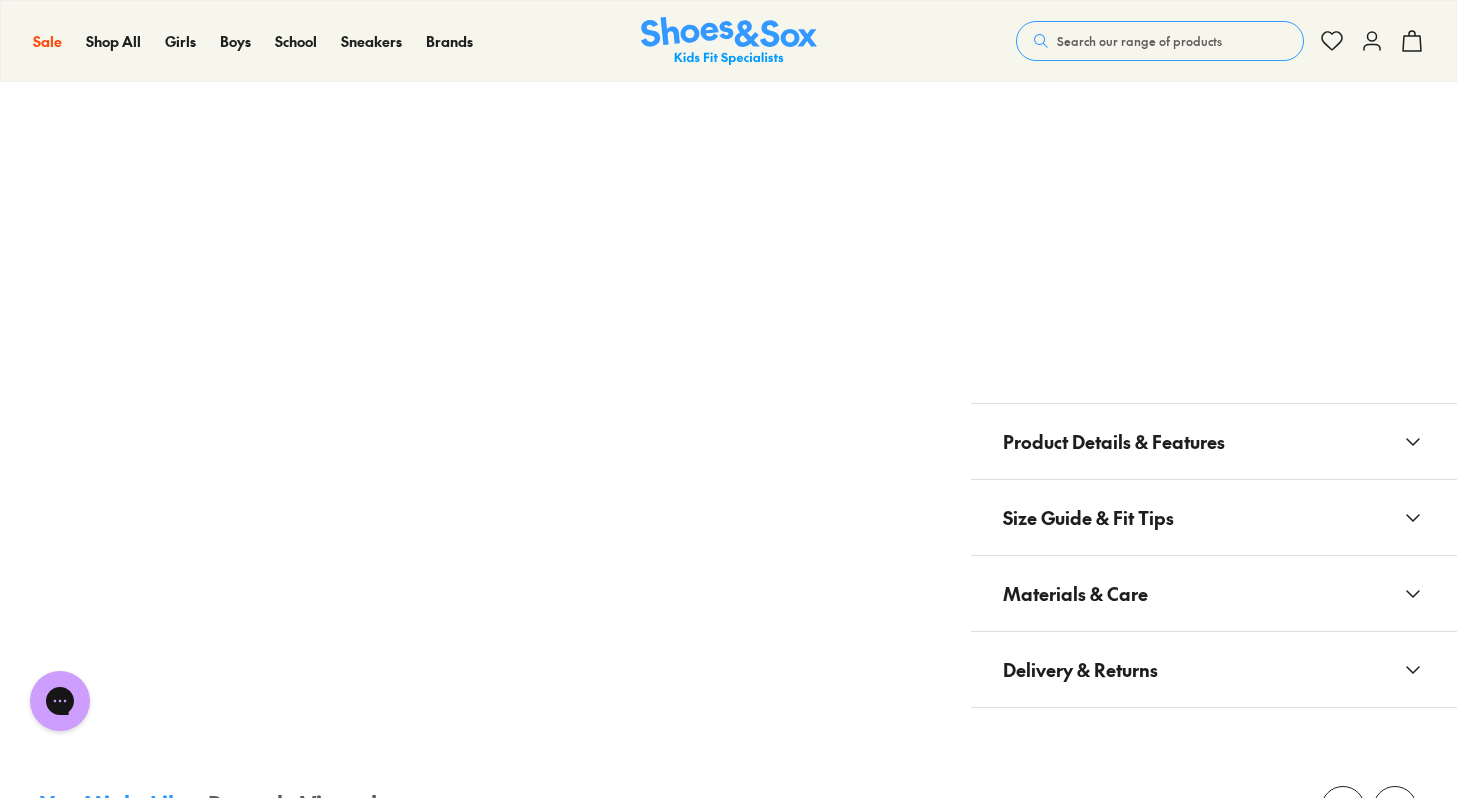 click 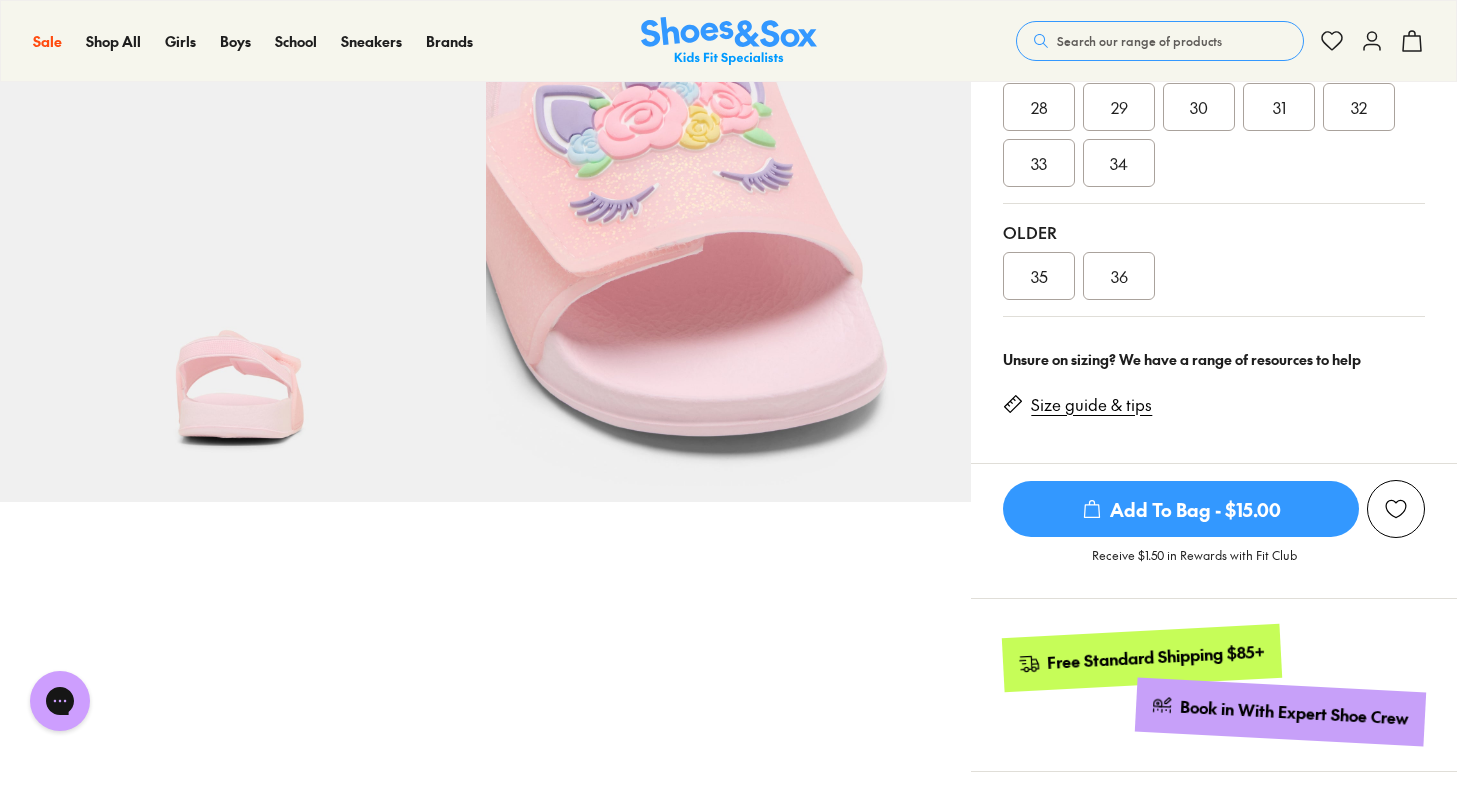 scroll, scrollTop: 586, scrollLeft: 0, axis: vertical 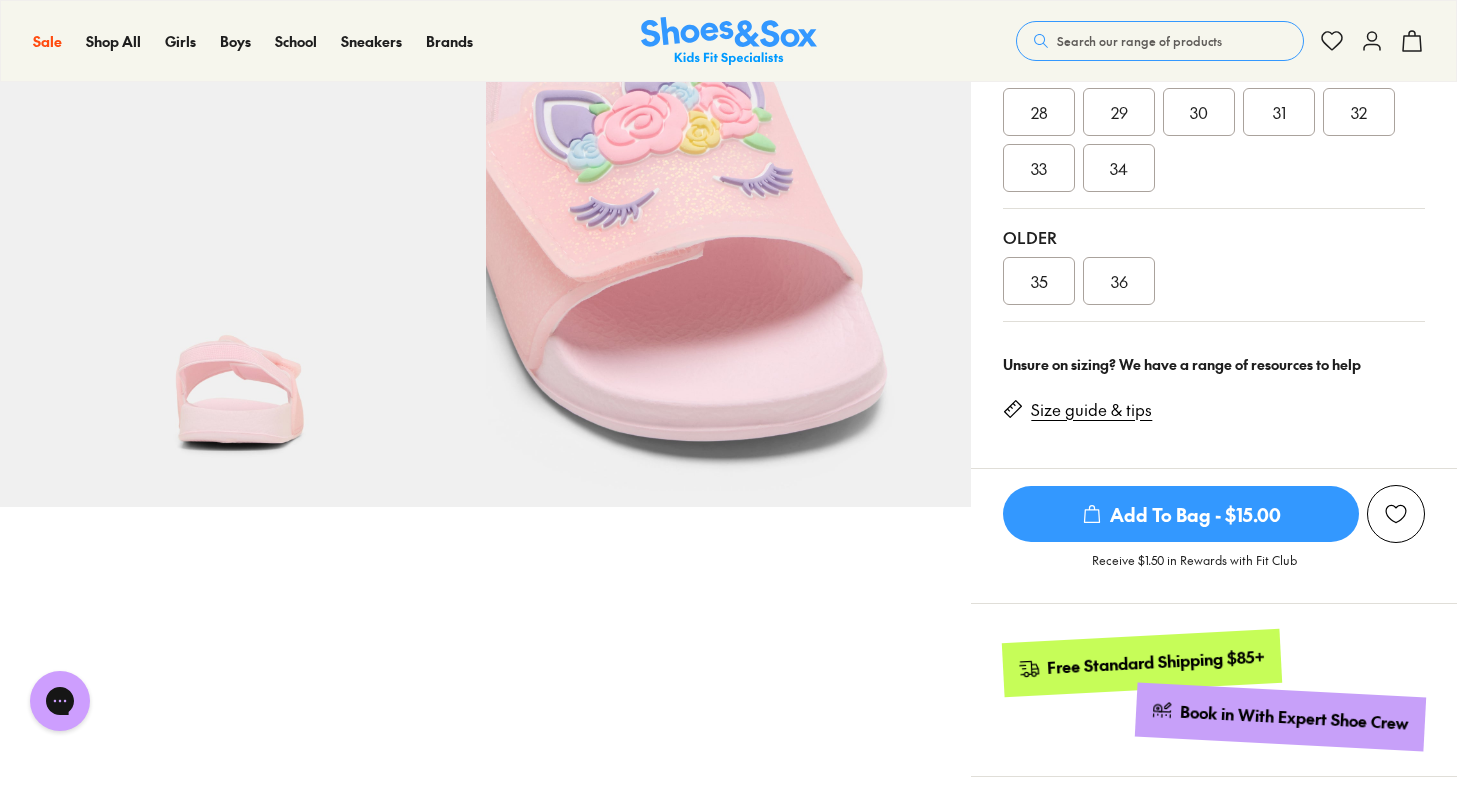 click on "Add To Bag - $15.00" at bounding box center [1181, 514] 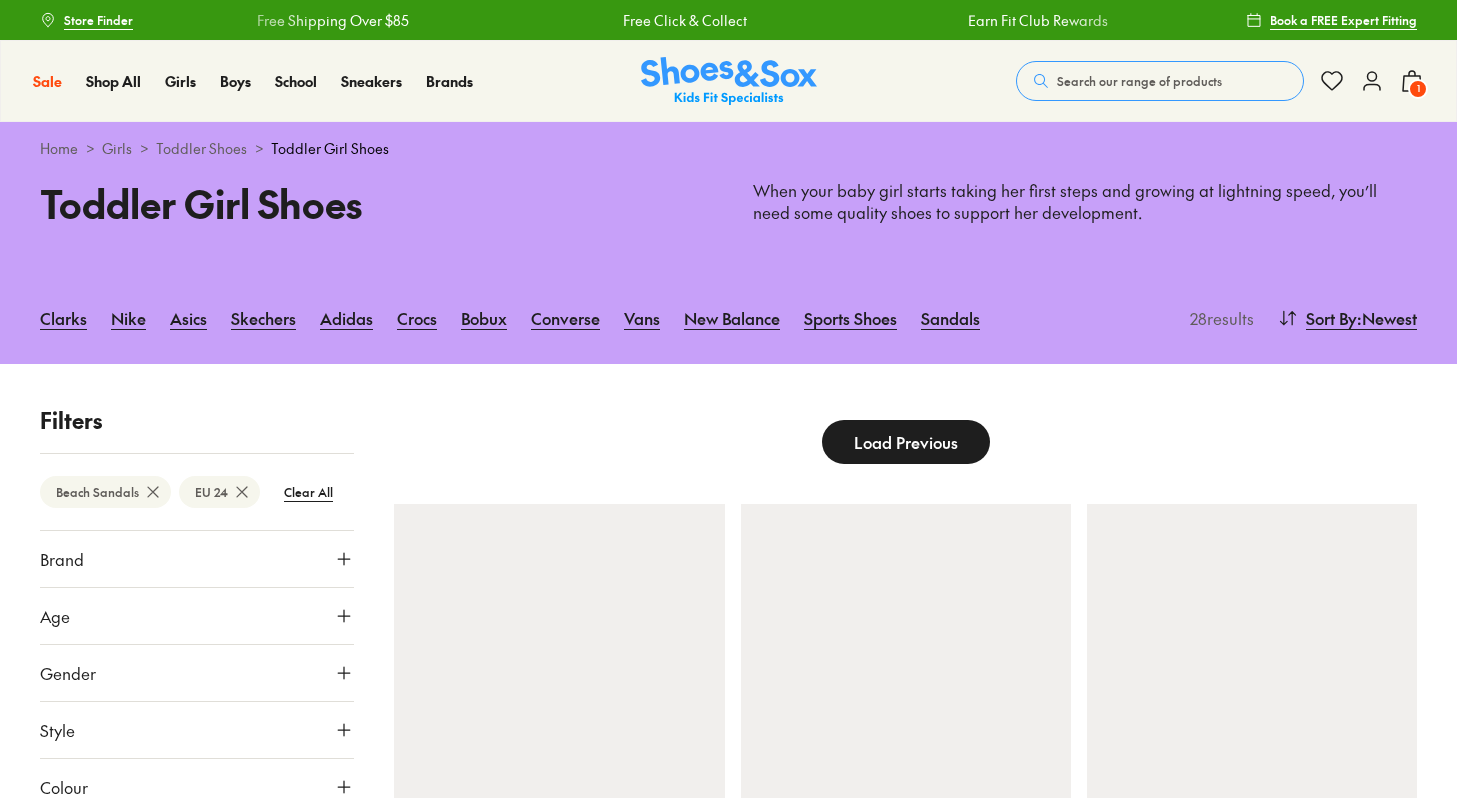 scroll, scrollTop: 0, scrollLeft: 0, axis: both 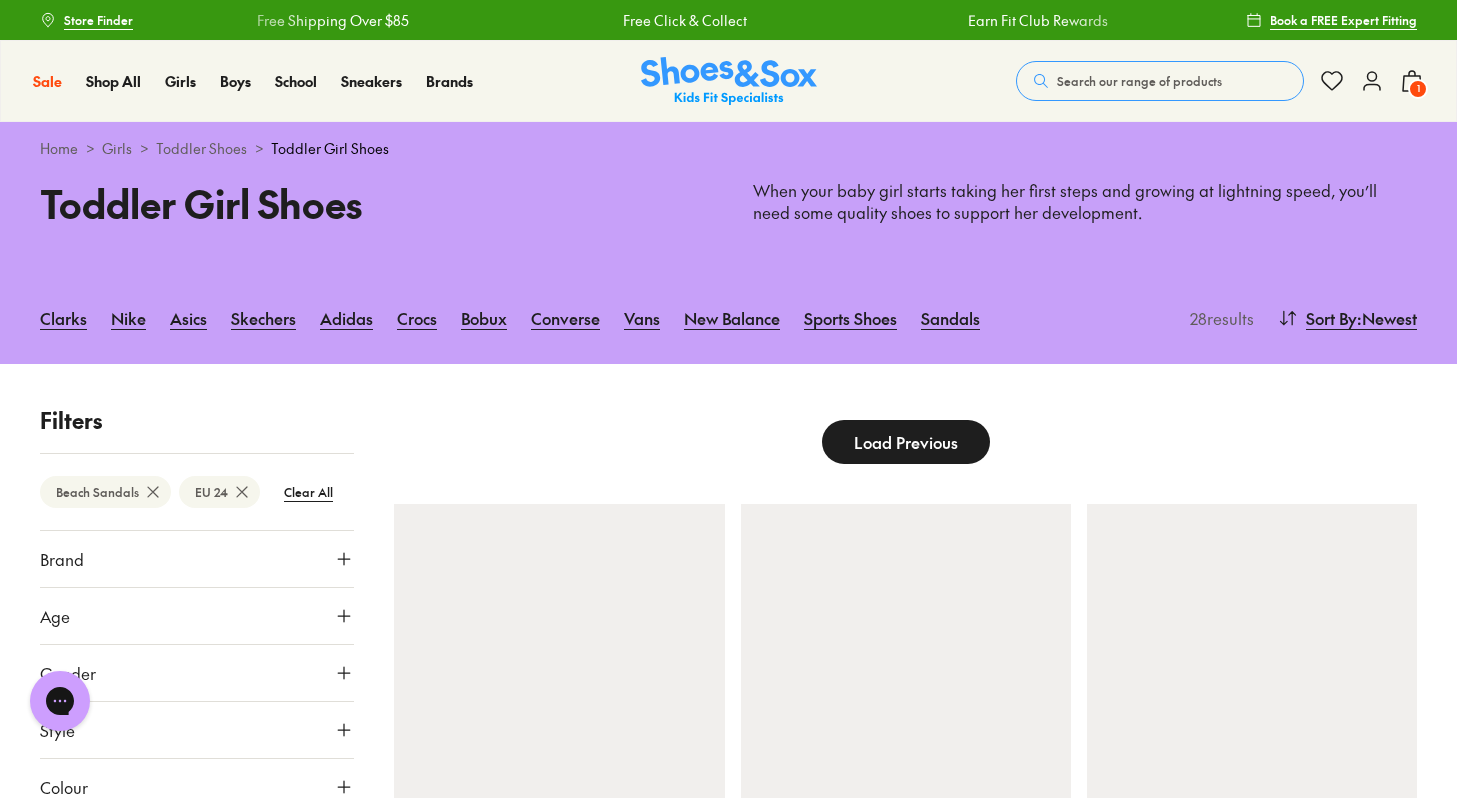 click on "Load Previous" at bounding box center [906, 442] 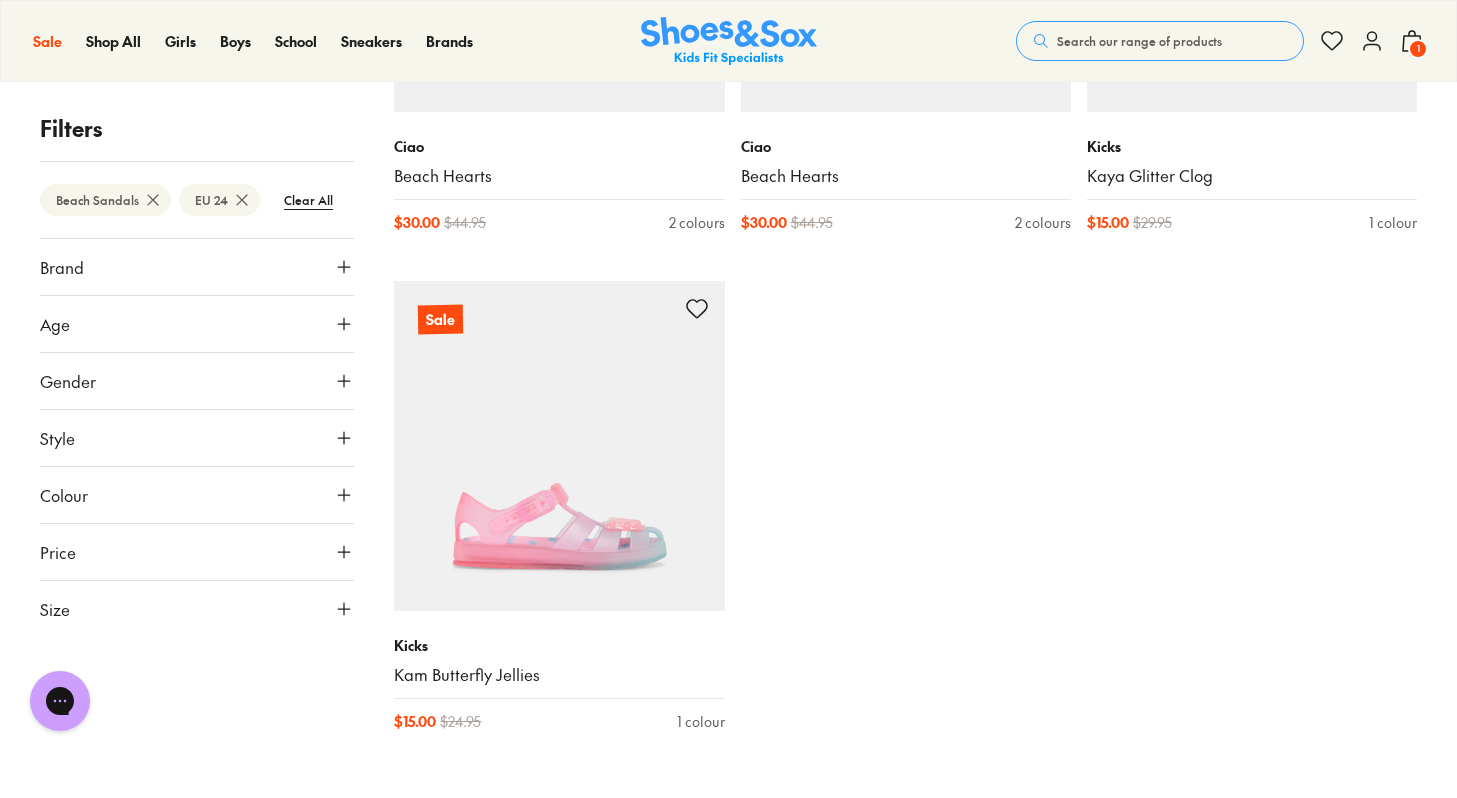 scroll, scrollTop: 4620, scrollLeft: 0, axis: vertical 